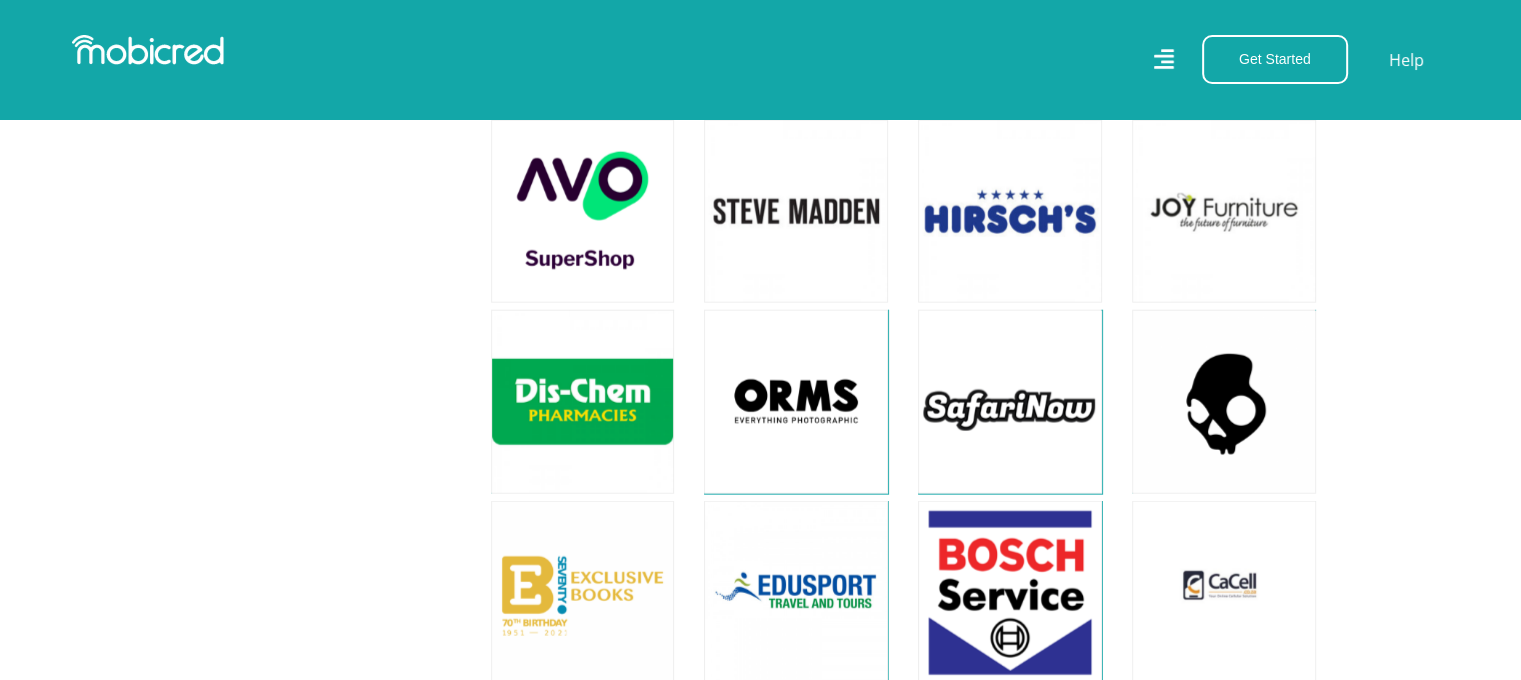 scroll, scrollTop: 5000, scrollLeft: 0, axis: vertical 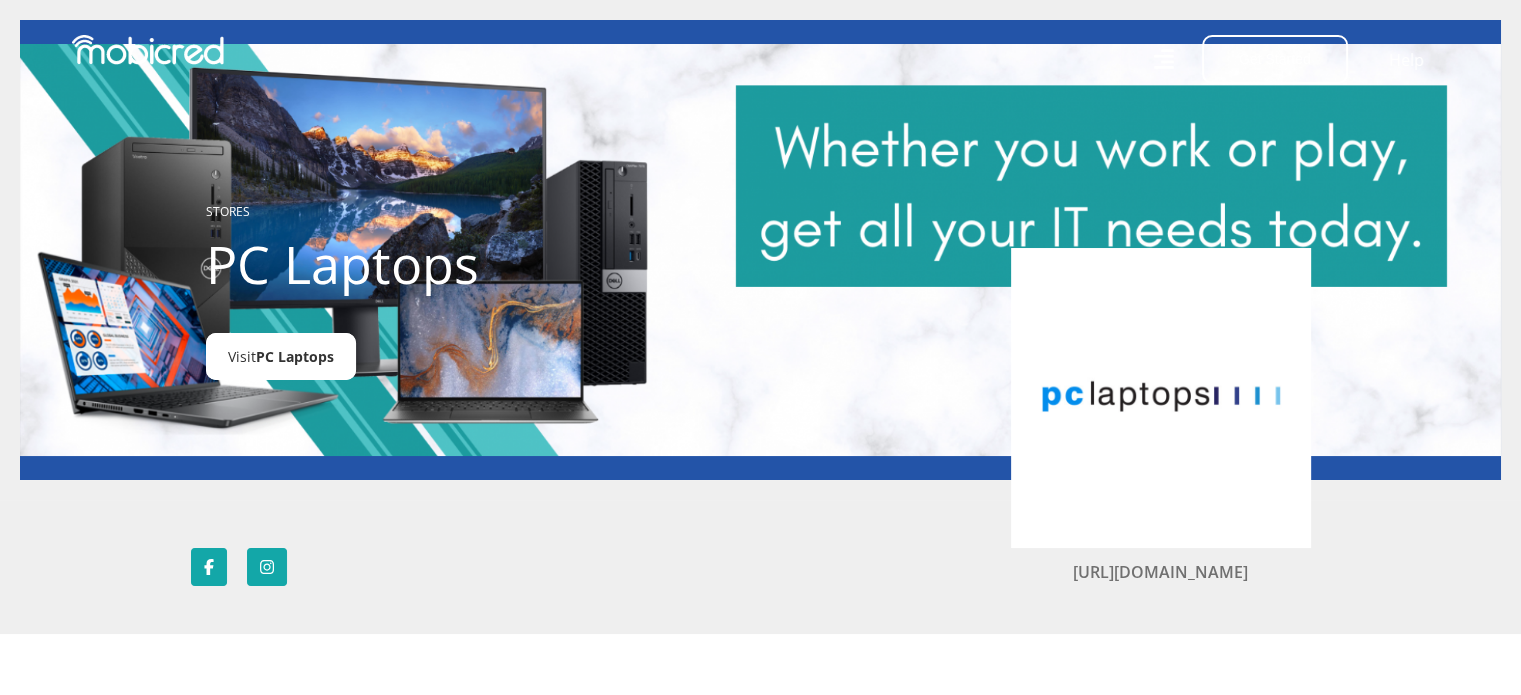 click on "PC Laptops" at bounding box center (295, 356) 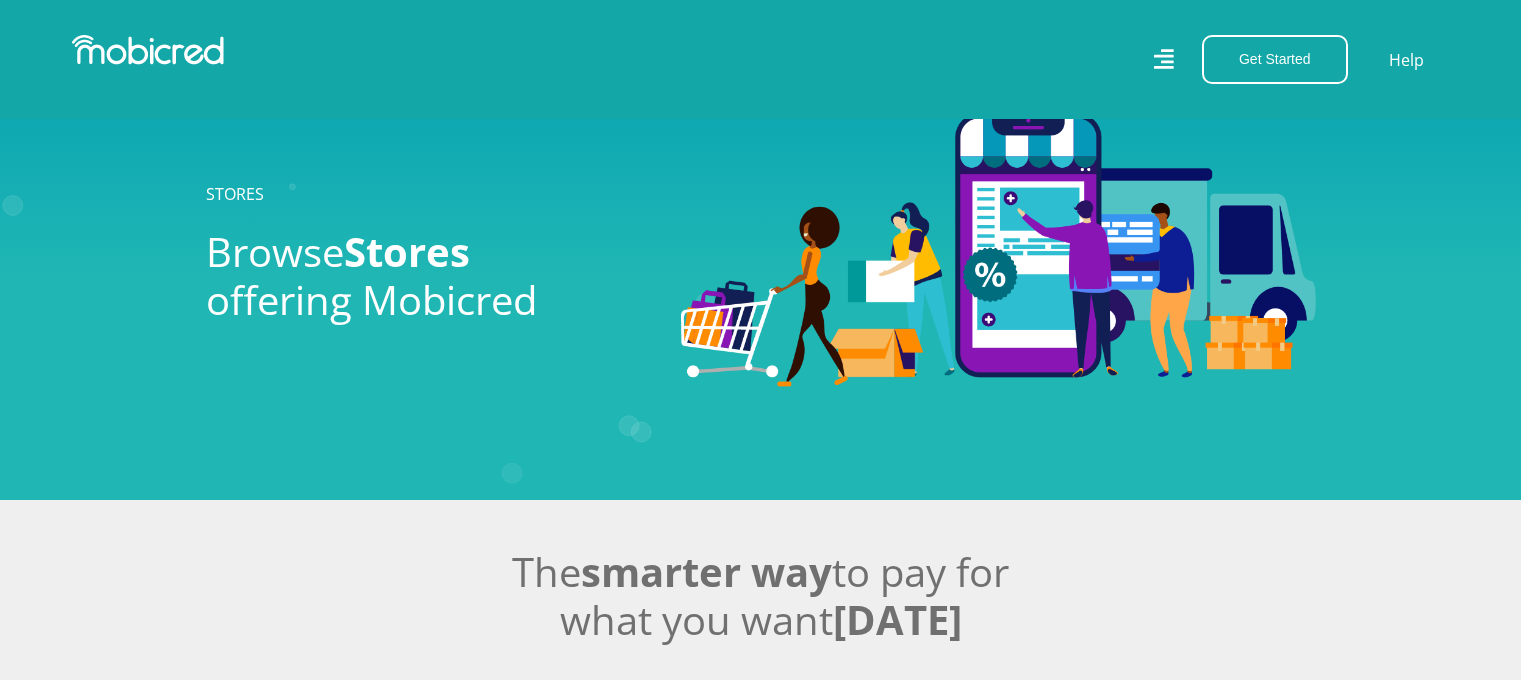 scroll, scrollTop: 6500, scrollLeft: 0, axis: vertical 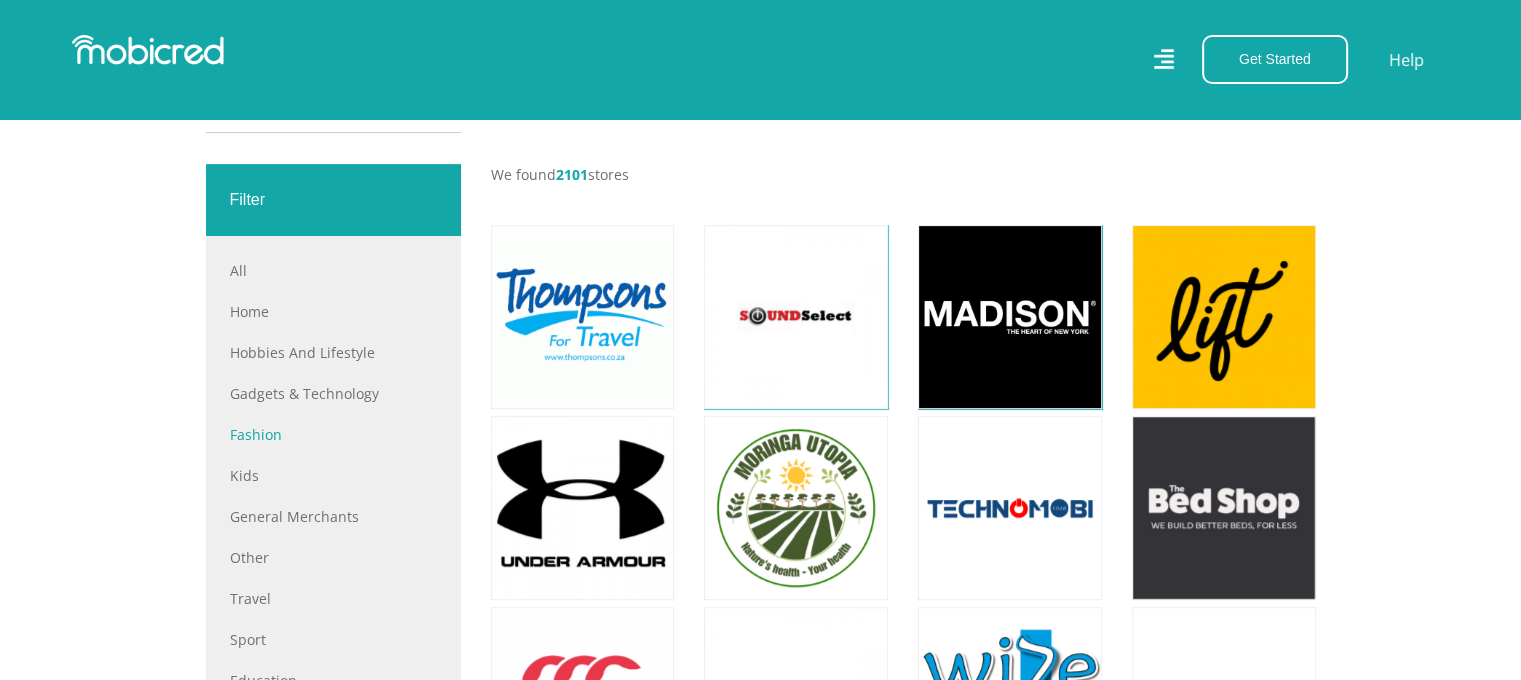 click on "Fashion" at bounding box center (333, 434) 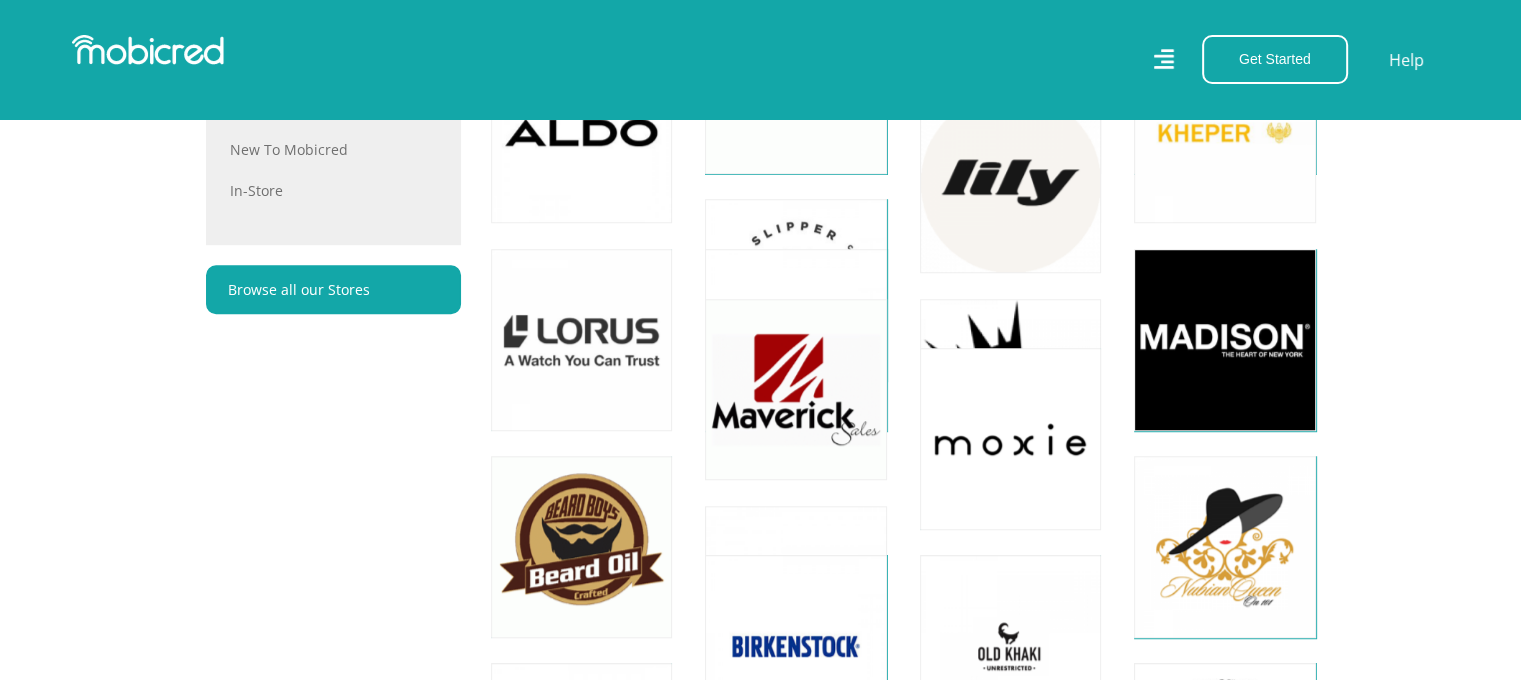 scroll, scrollTop: 833, scrollLeft: 0, axis: vertical 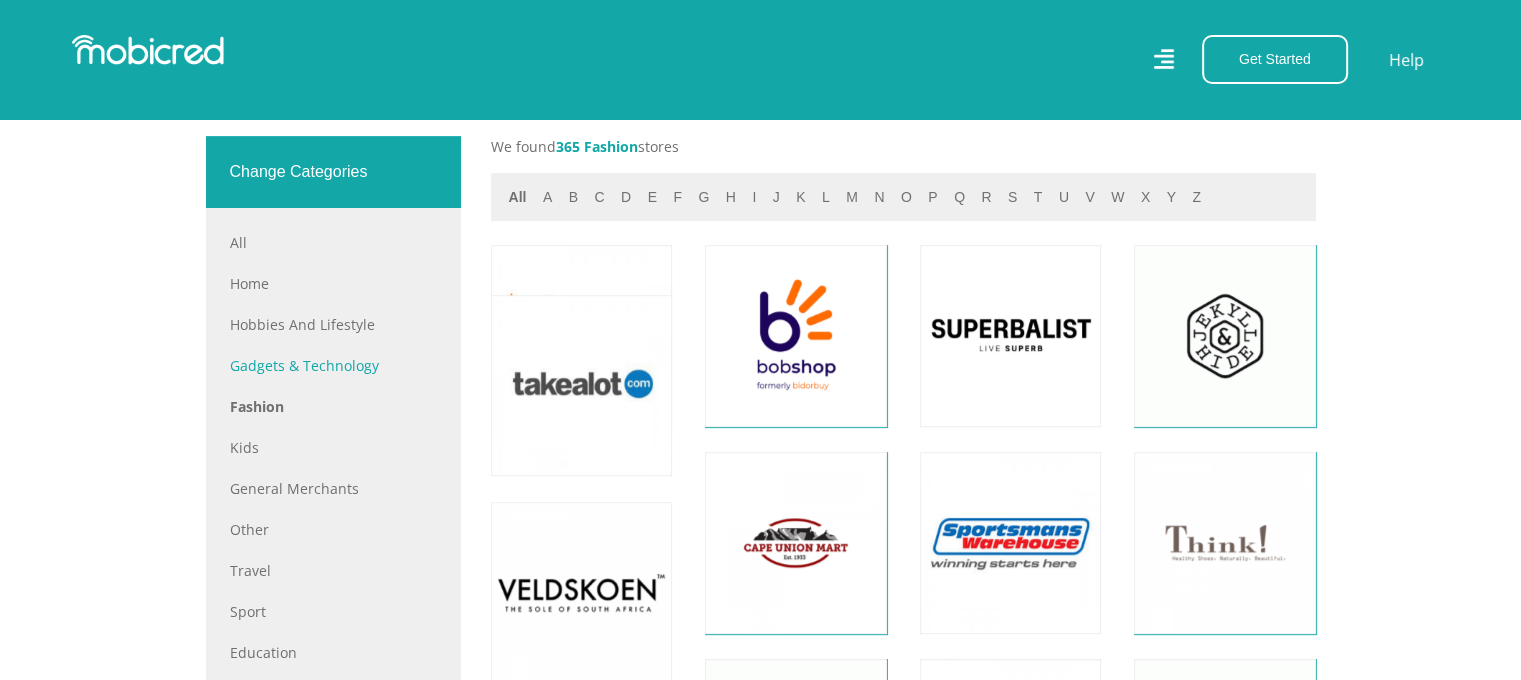 click on "Gadgets & Technology" at bounding box center [333, 365] 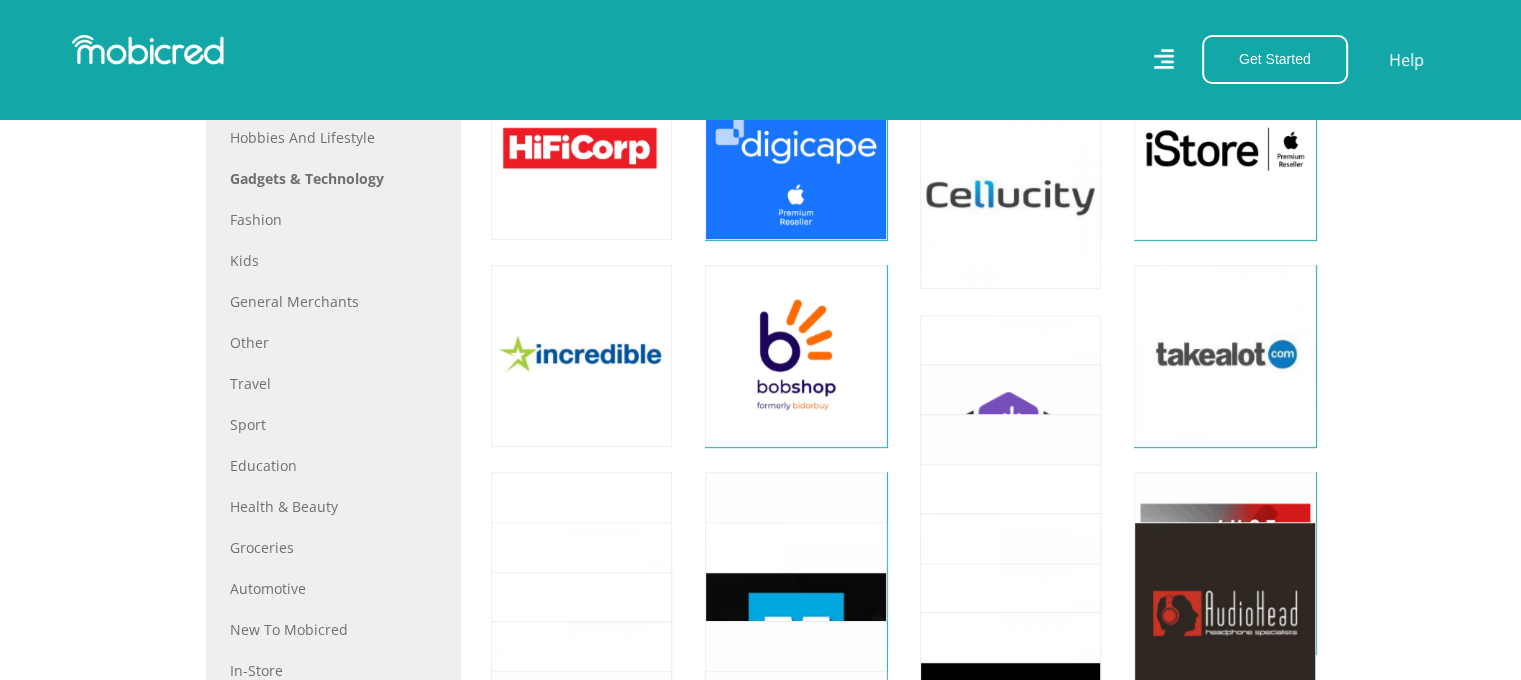 scroll, scrollTop: 1000, scrollLeft: 0, axis: vertical 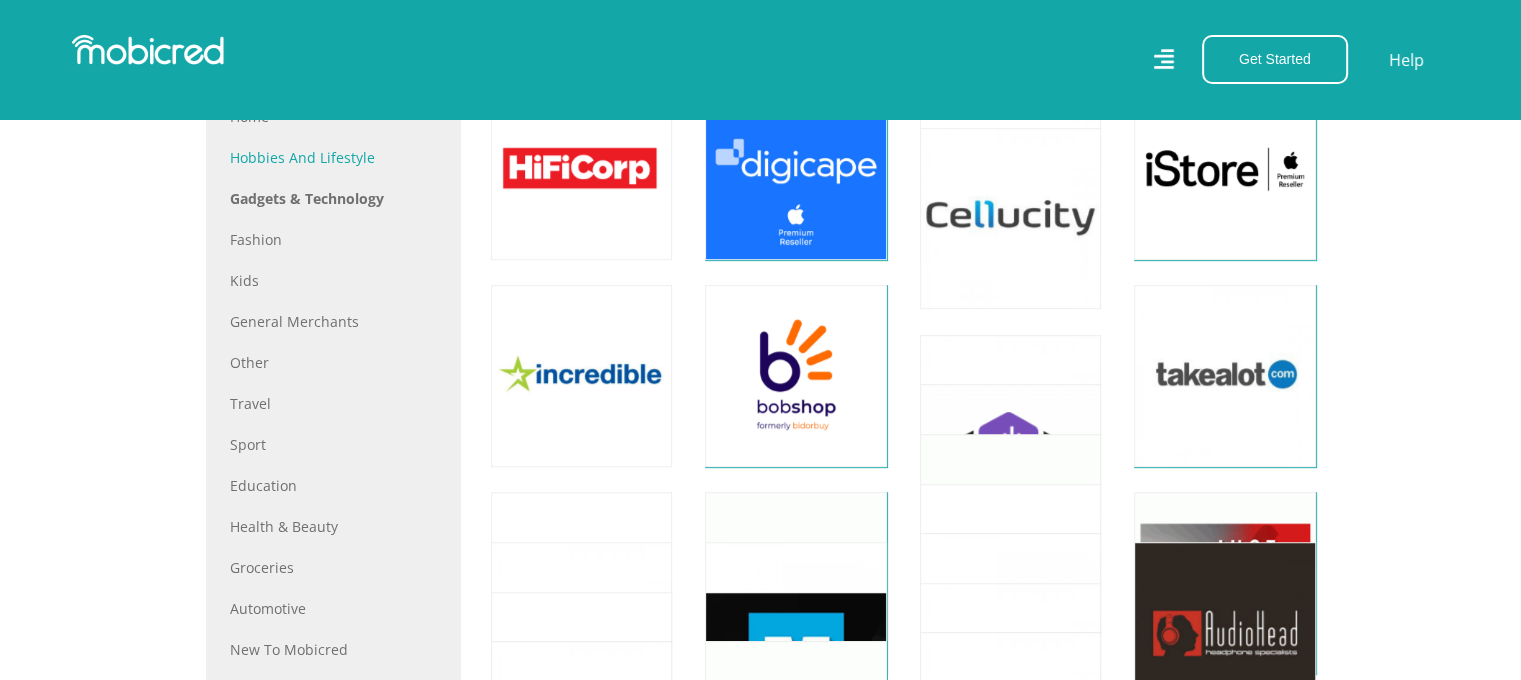 click on "Hobbies and Lifestyle" at bounding box center [333, 157] 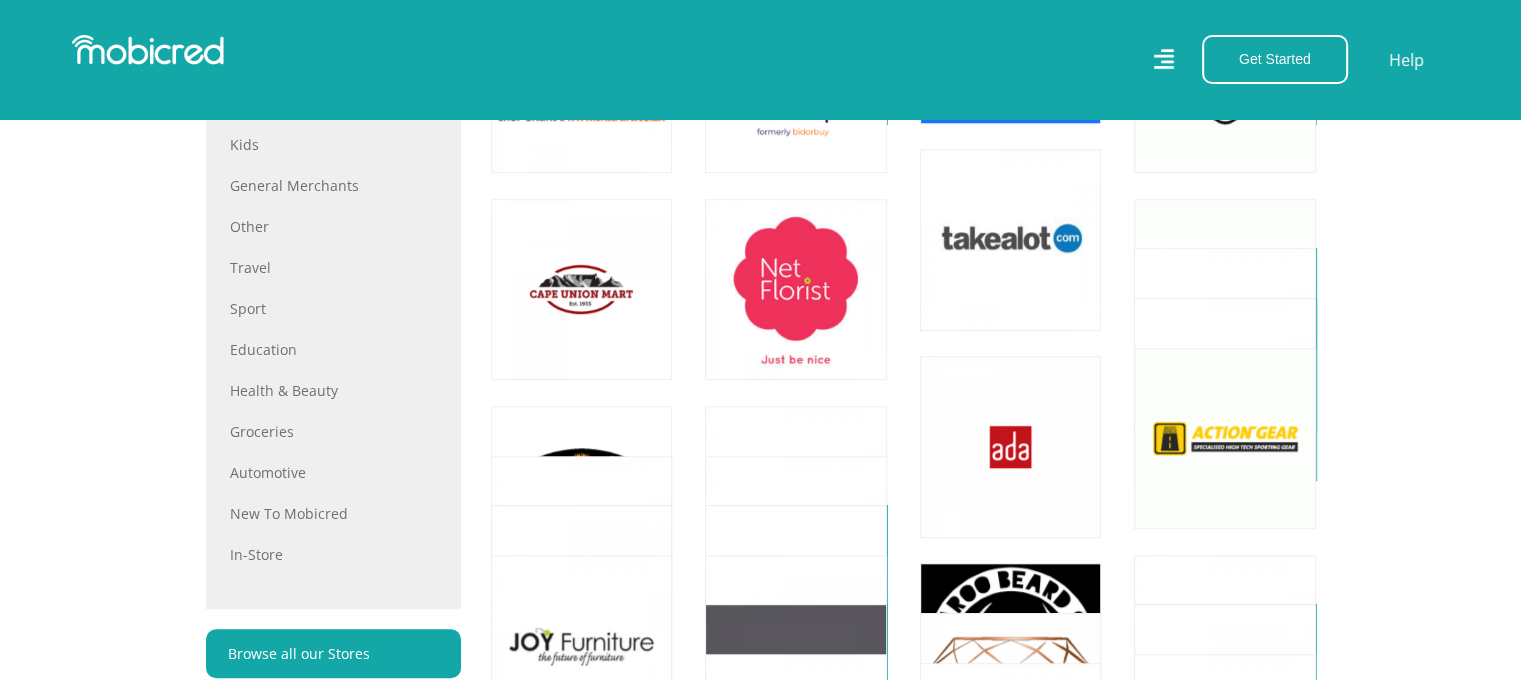 scroll, scrollTop: 1000, scrollLeft: 0, axis: vertical 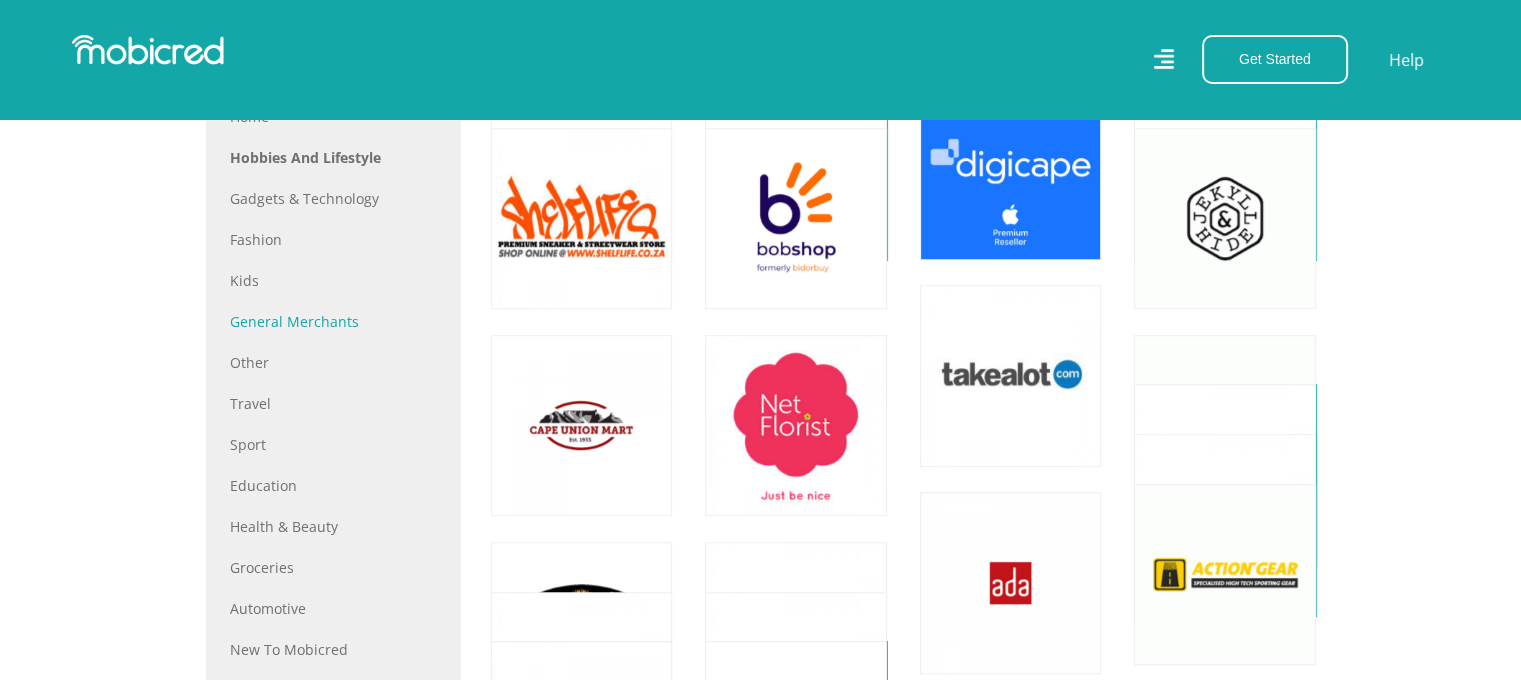 click on "General Merchants" at bounding box center (333, 321) 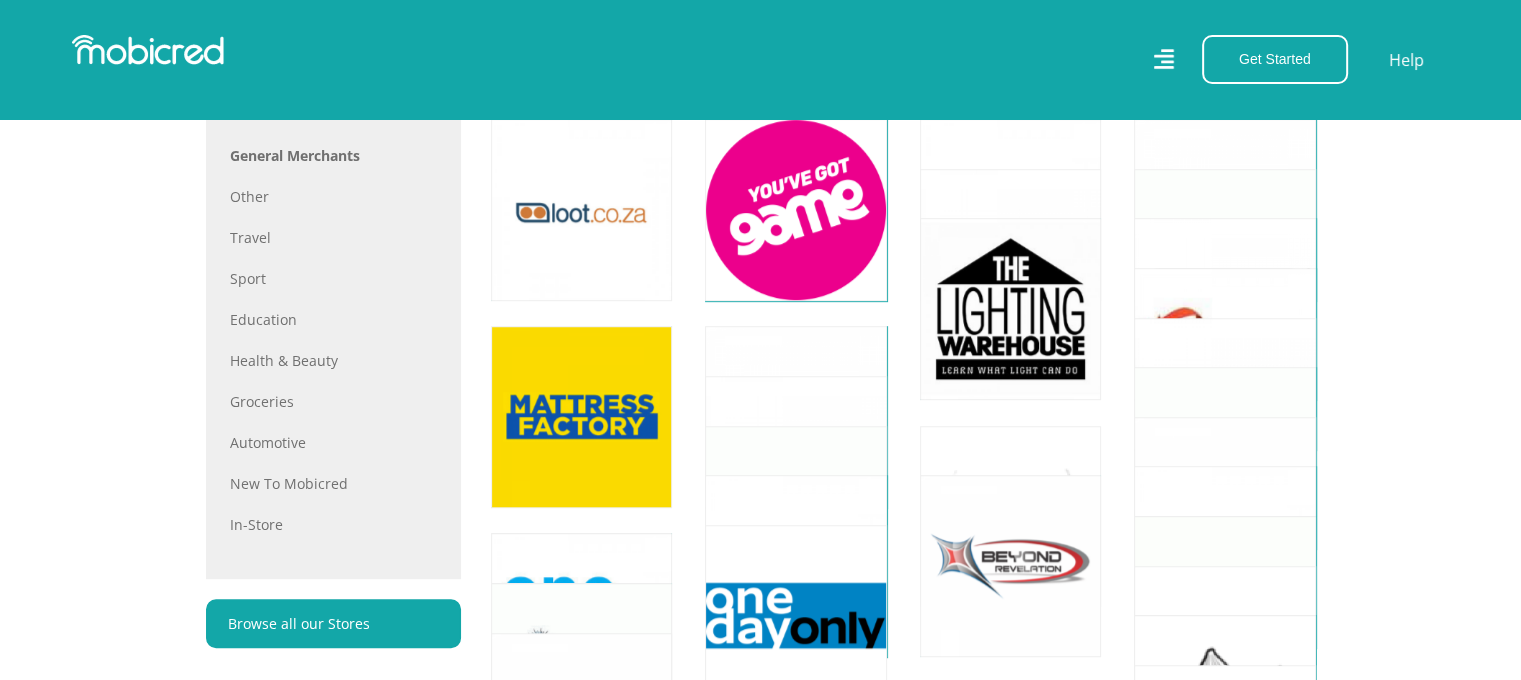 scroll, scrollTop: 1000, scrollLeft: 0, axis: vertical 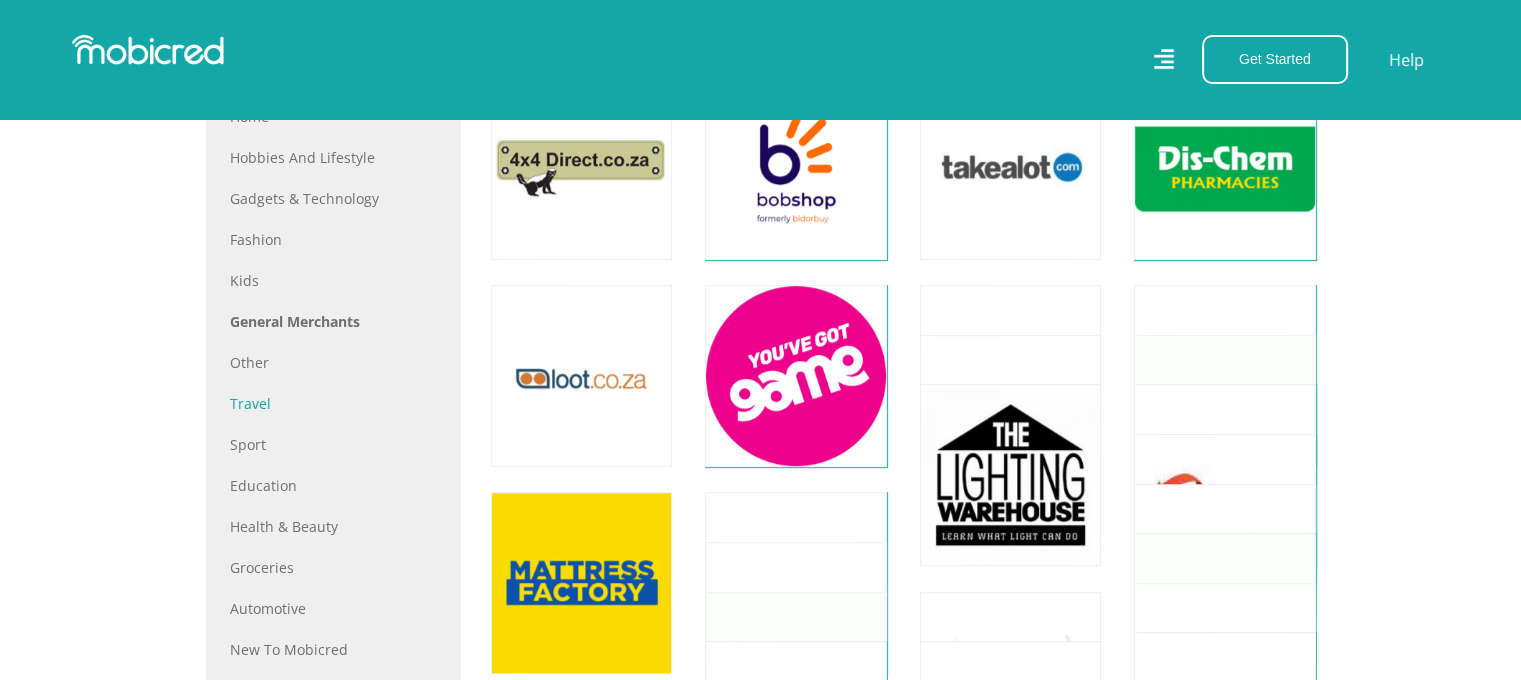 click on "Travel" at bounding box center [333, 403] 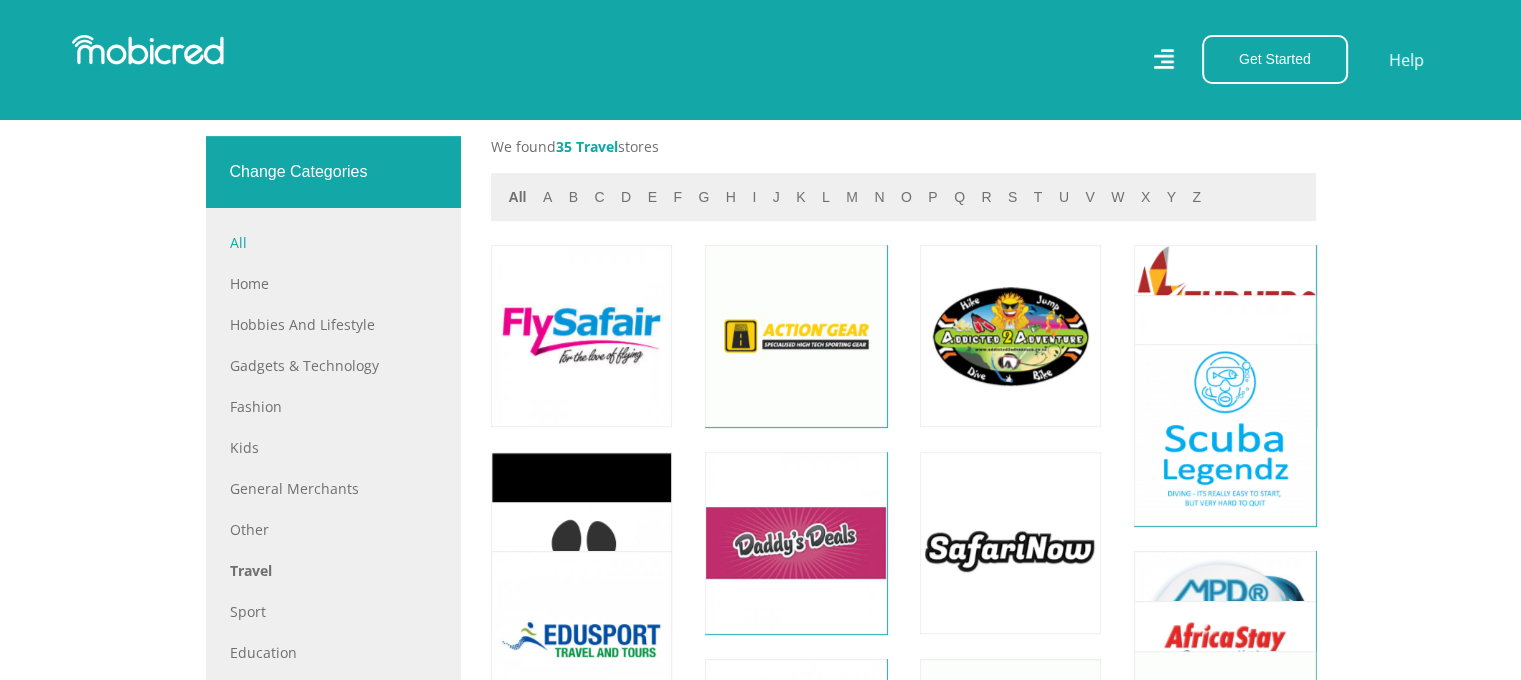 scroll, scrollTop: 1000, scrollLeft: 0, axis: vertical 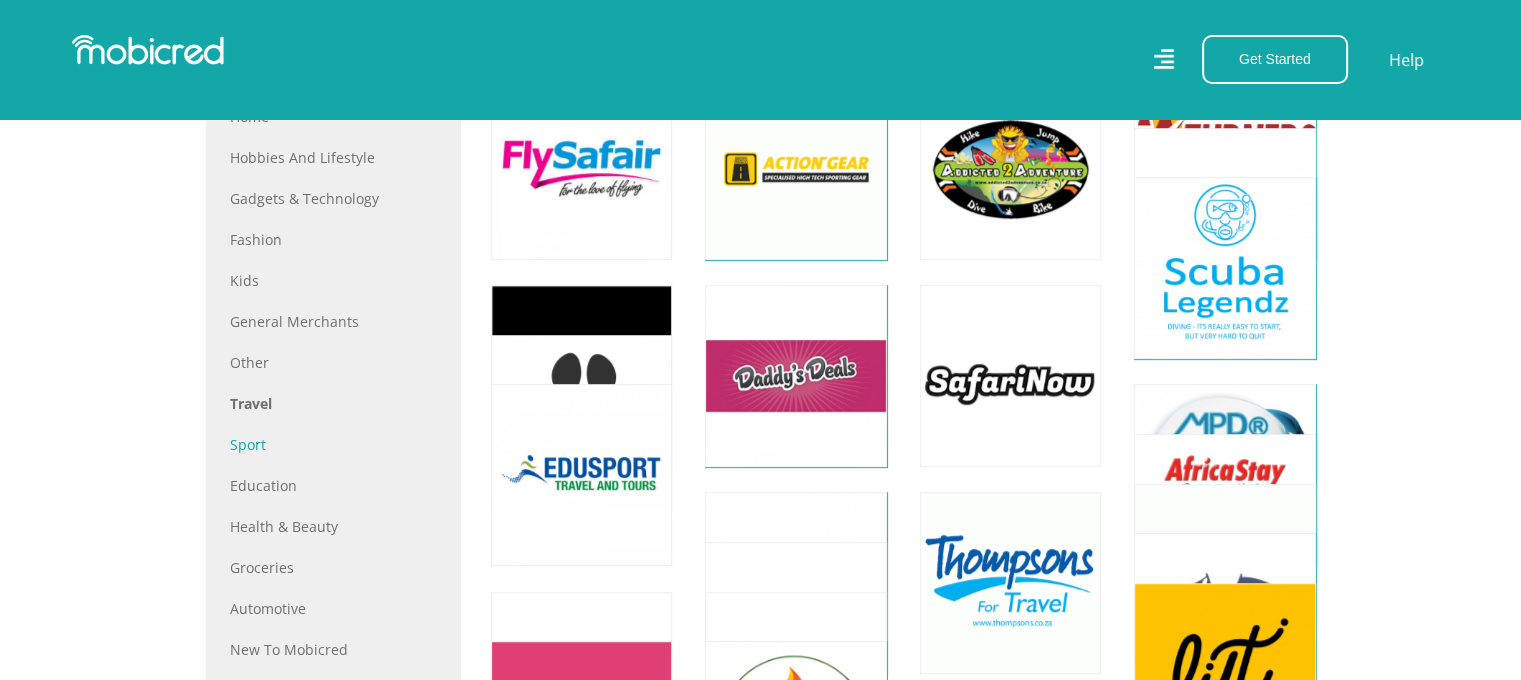click on "Sport" at bounding box center (333, 444) 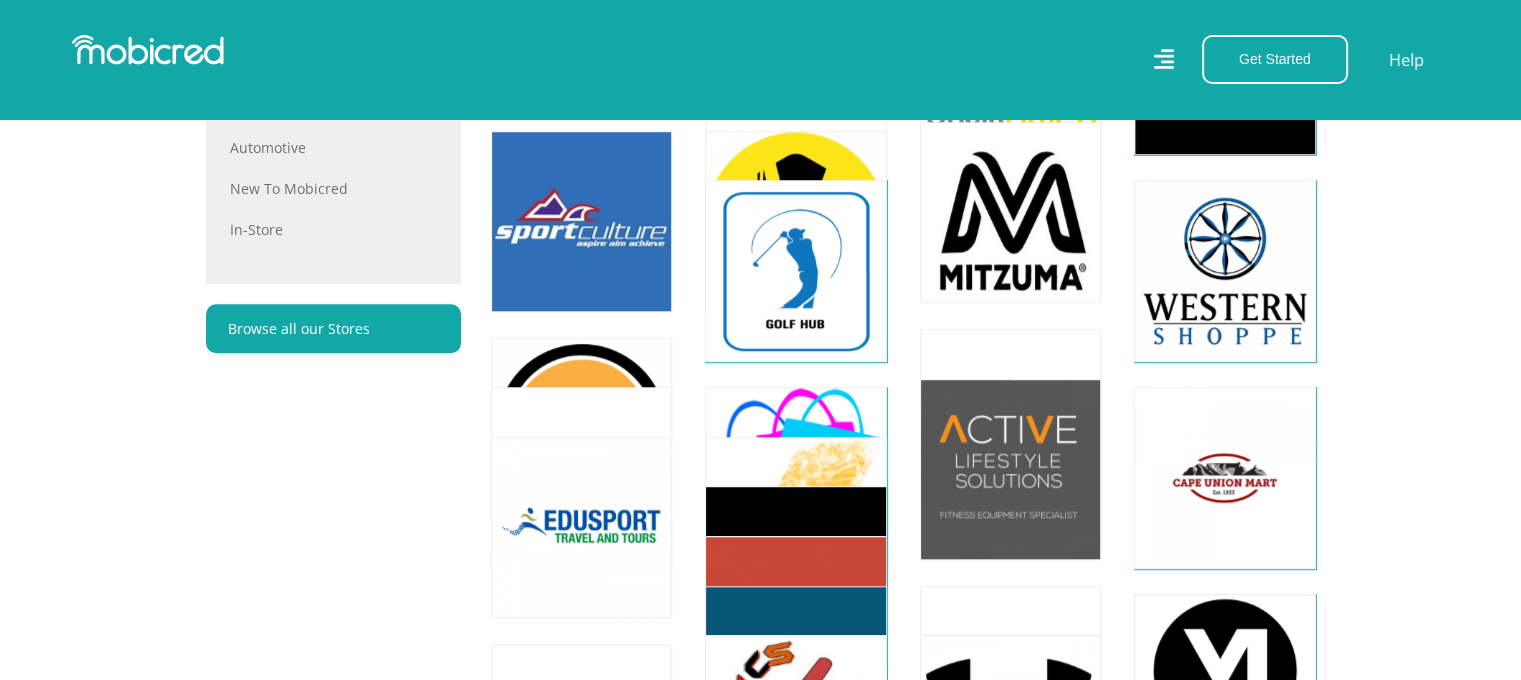 scroll, scrollTop: 1500, scrollLeft: 0, axis: vertical 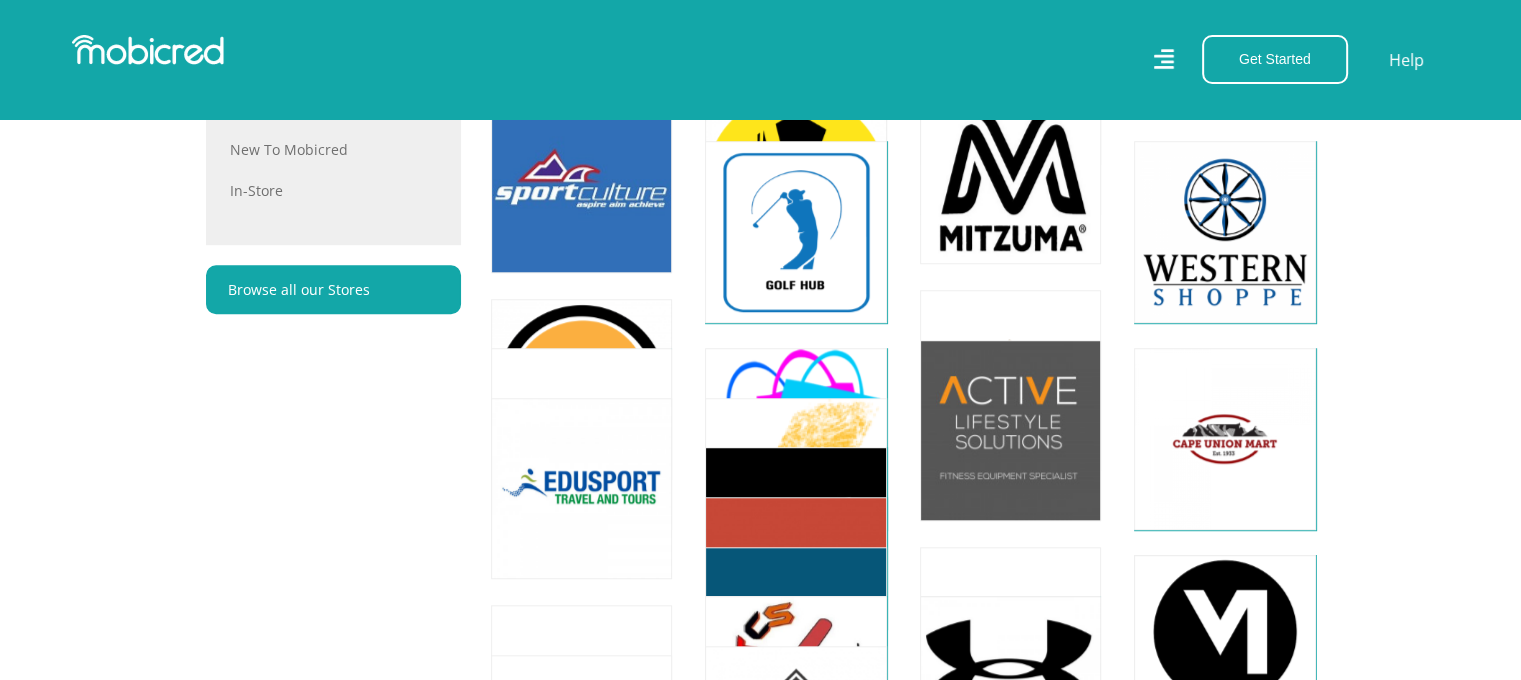click on "Change Categories
All
All
Home
Hobbies and Lifestyle
Gadgets & Technology
Fashion
Kids
General Merchants
Other
Travel
Sport
Education
Health & Beauty
Groceries Automotive In-store" at bounding box center [333, 827] 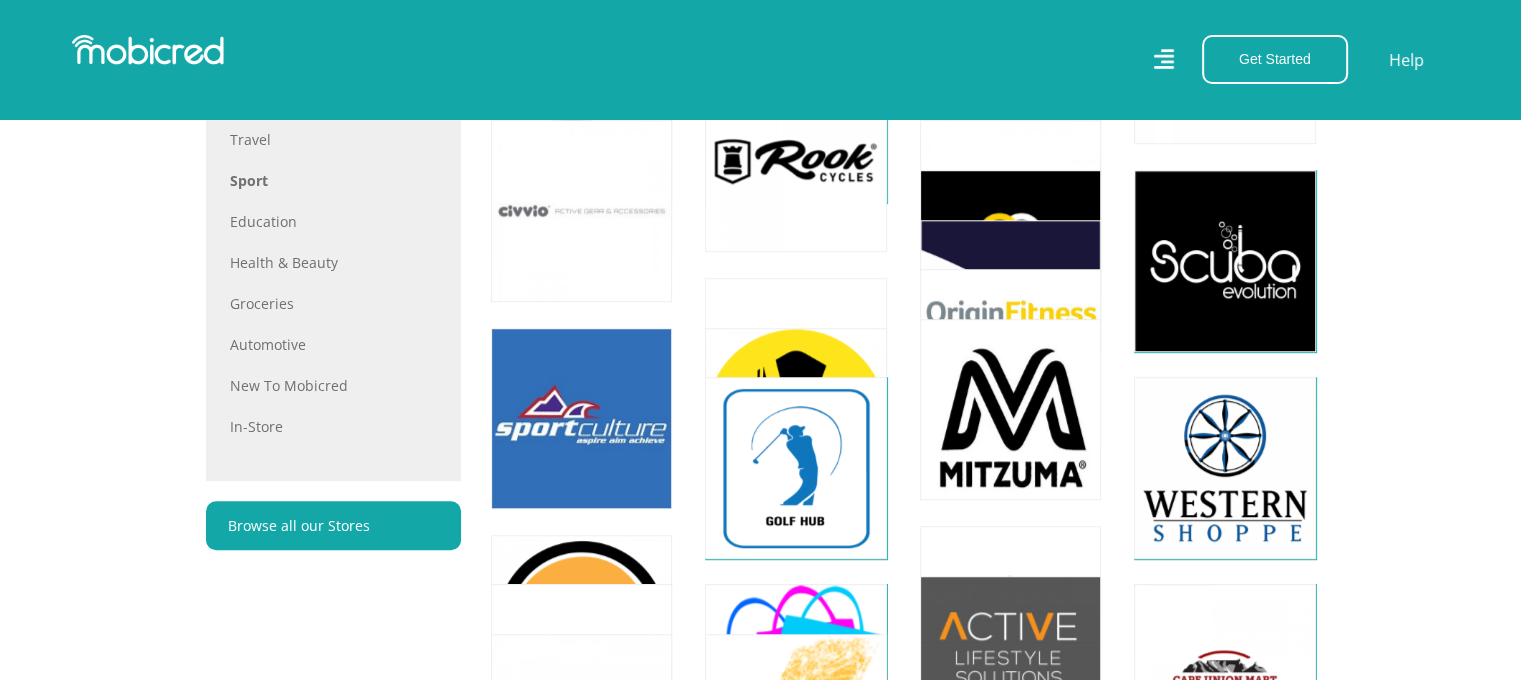 scroll, scrollTop: 1166, scrollLeft: 0, axis: vertical 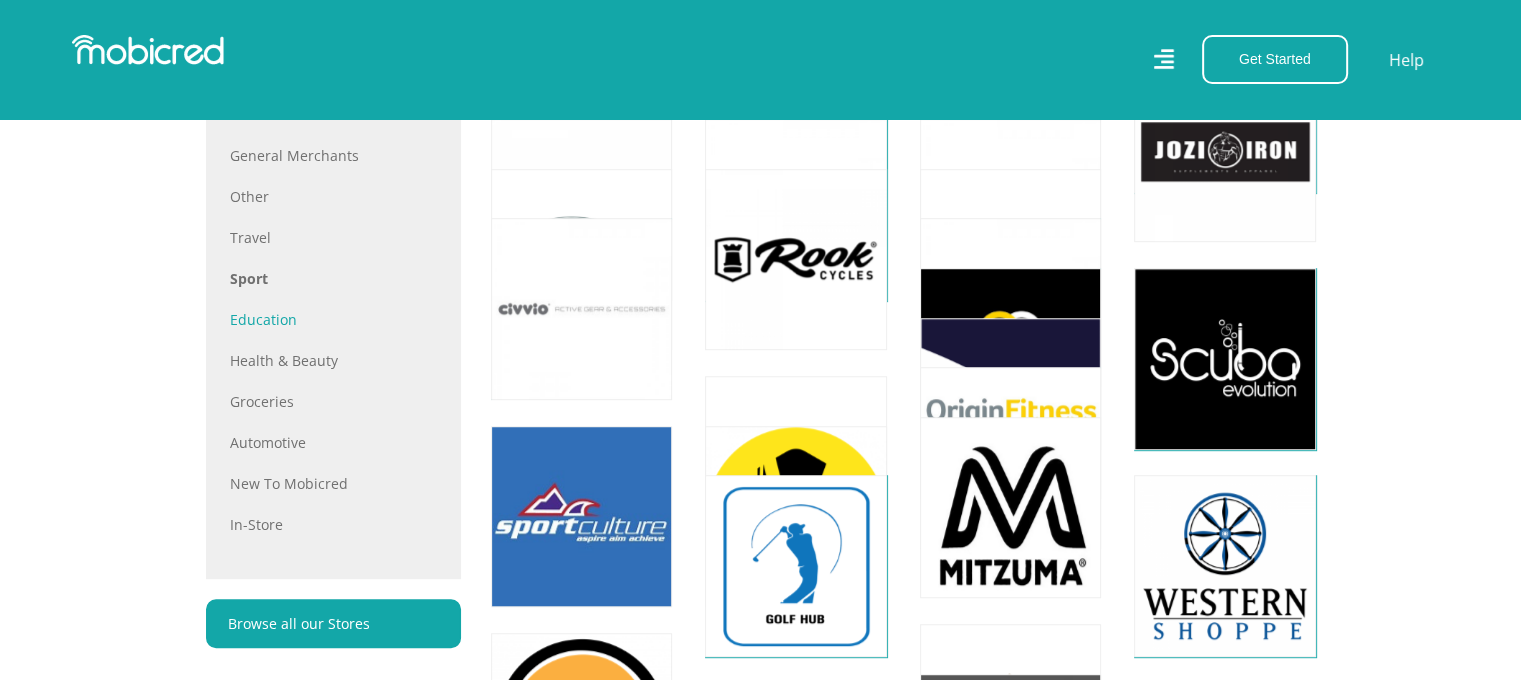 click on "Education" at bounding box center (333, 319) 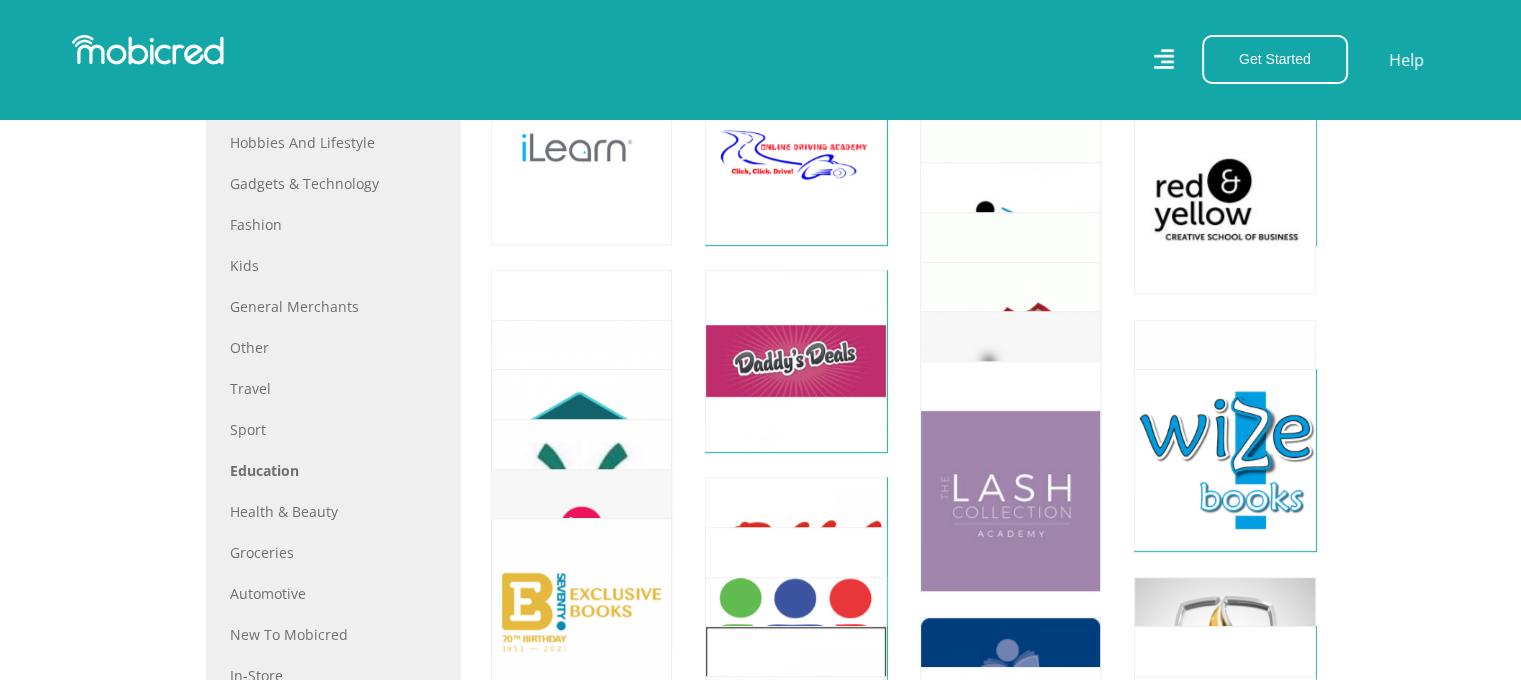 scroll, scrollTop: 1000, scrollLeft: 0, axis: vertical 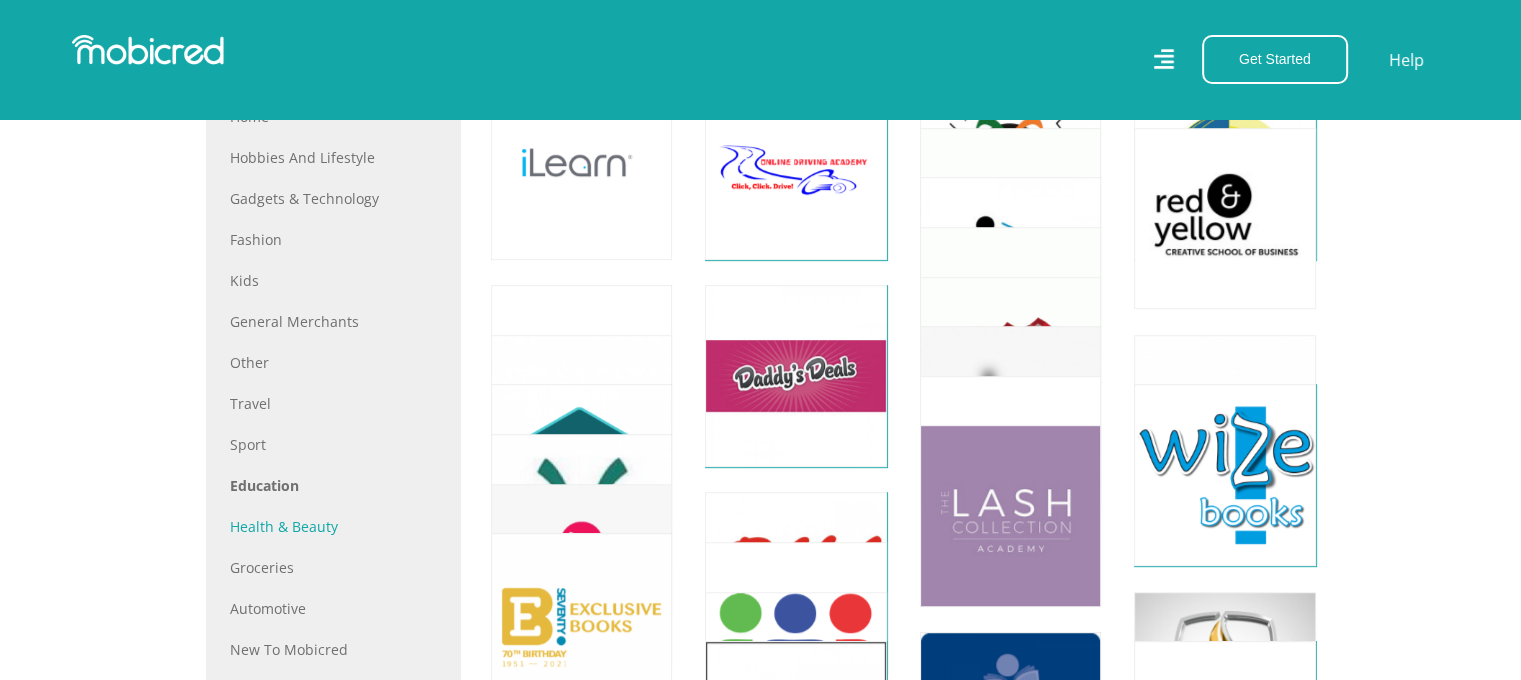 click on "Health & Beauty" at bounding box center (333, 526) 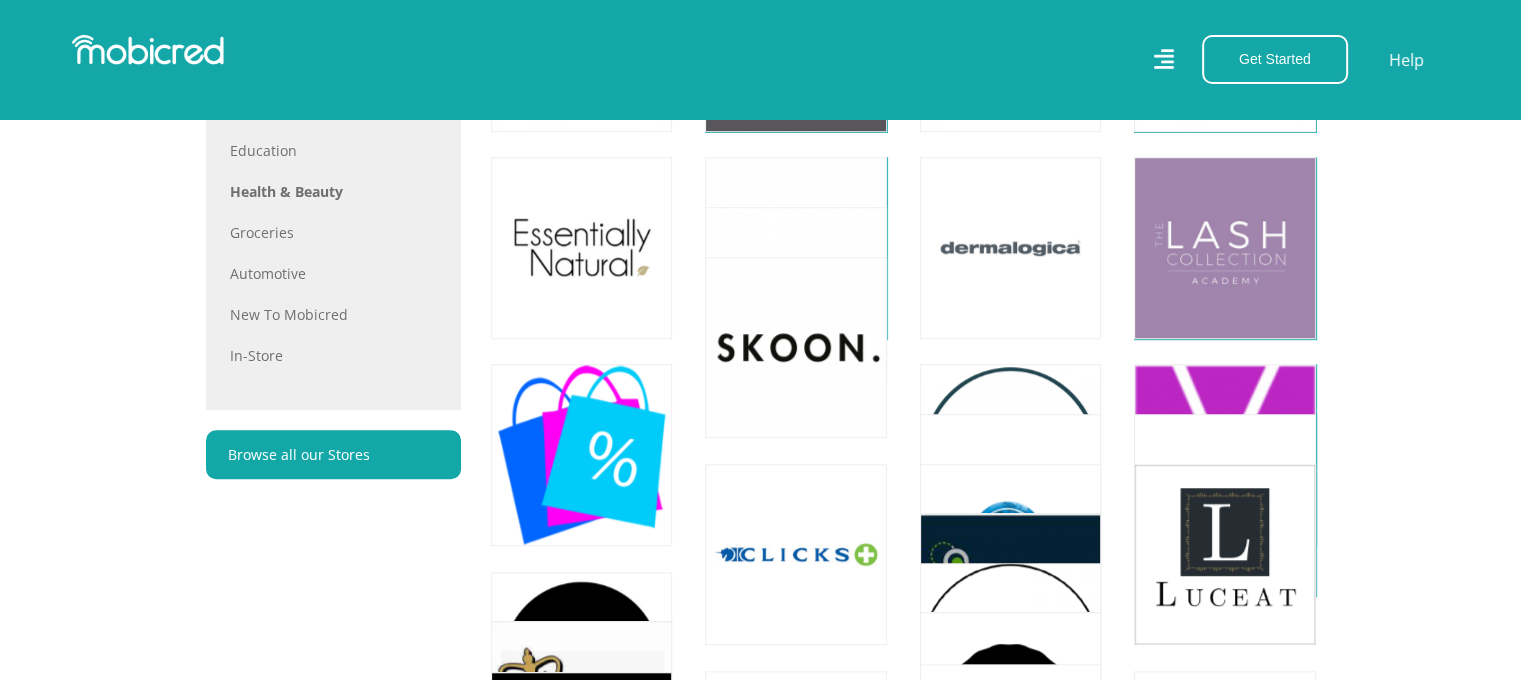 scroll, scrollTop: 1333, scrollLeft: 0, axis: vertical 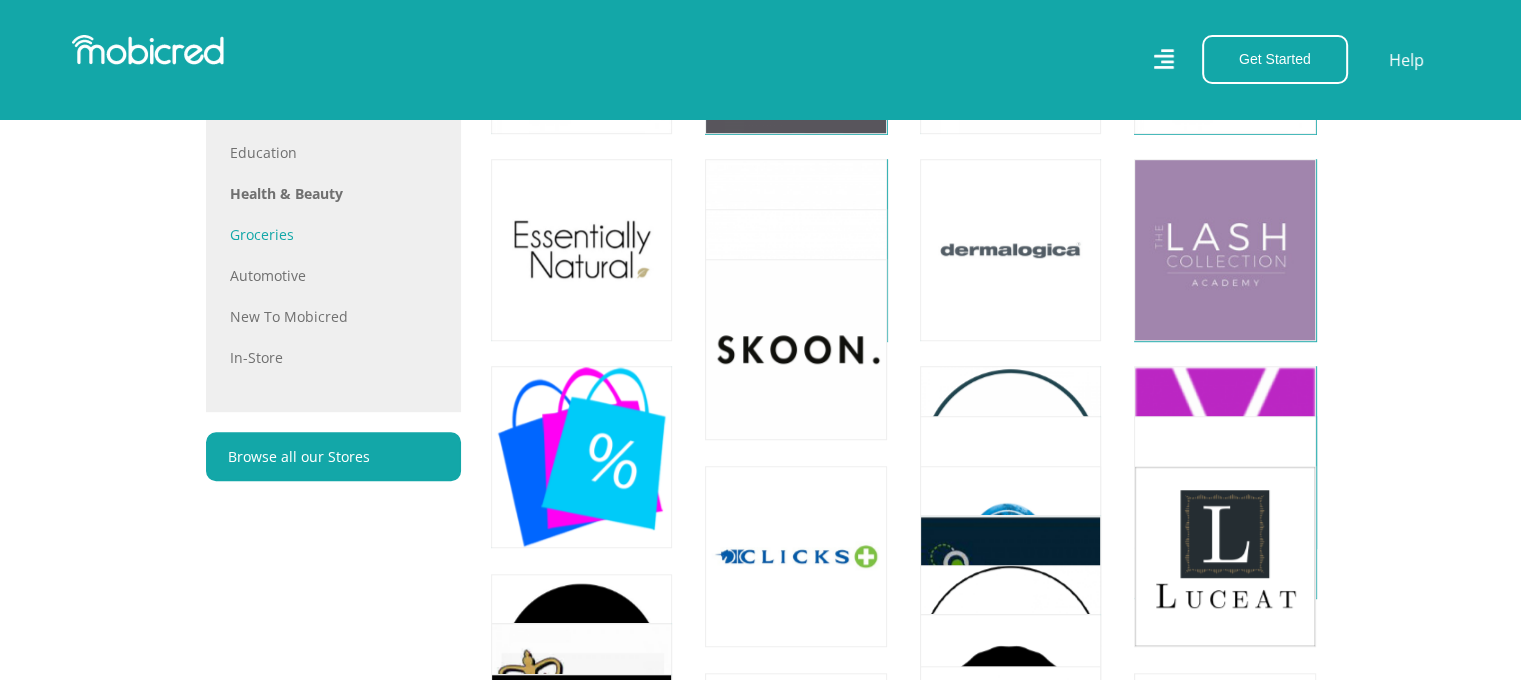 click on "Groceries" at bounding box center (333, 234) 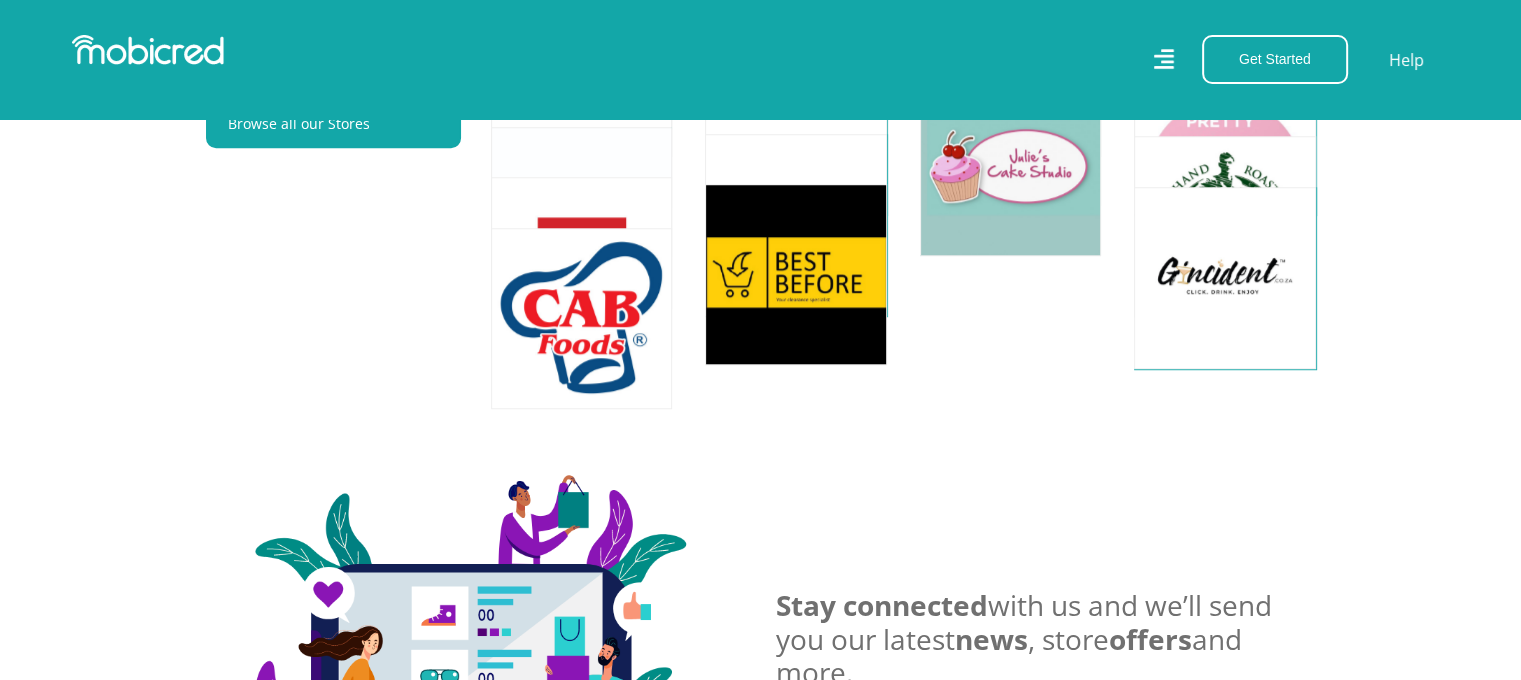 scroll, scrollTop: 1166, scrollLeft: 0, axis: vertical 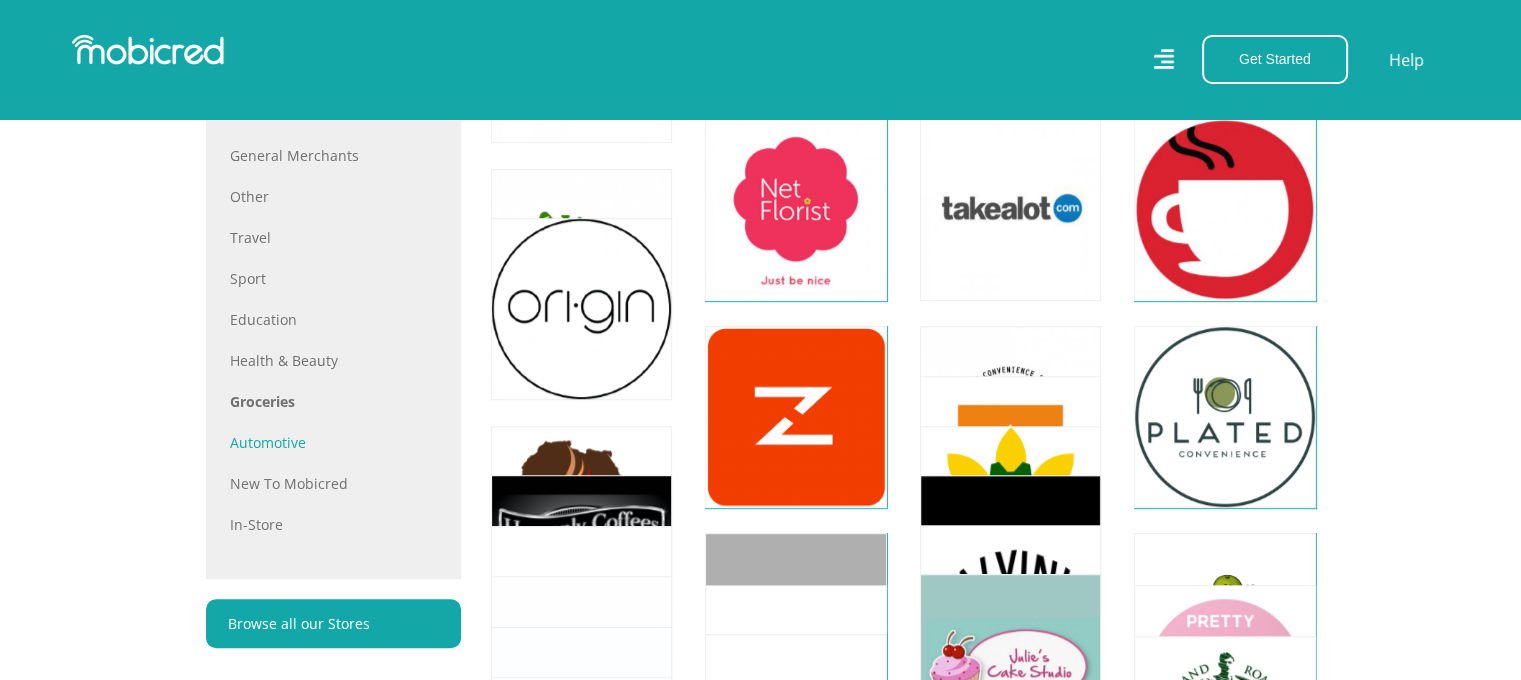 click on "Automotive" at bounding box center [333, 442] 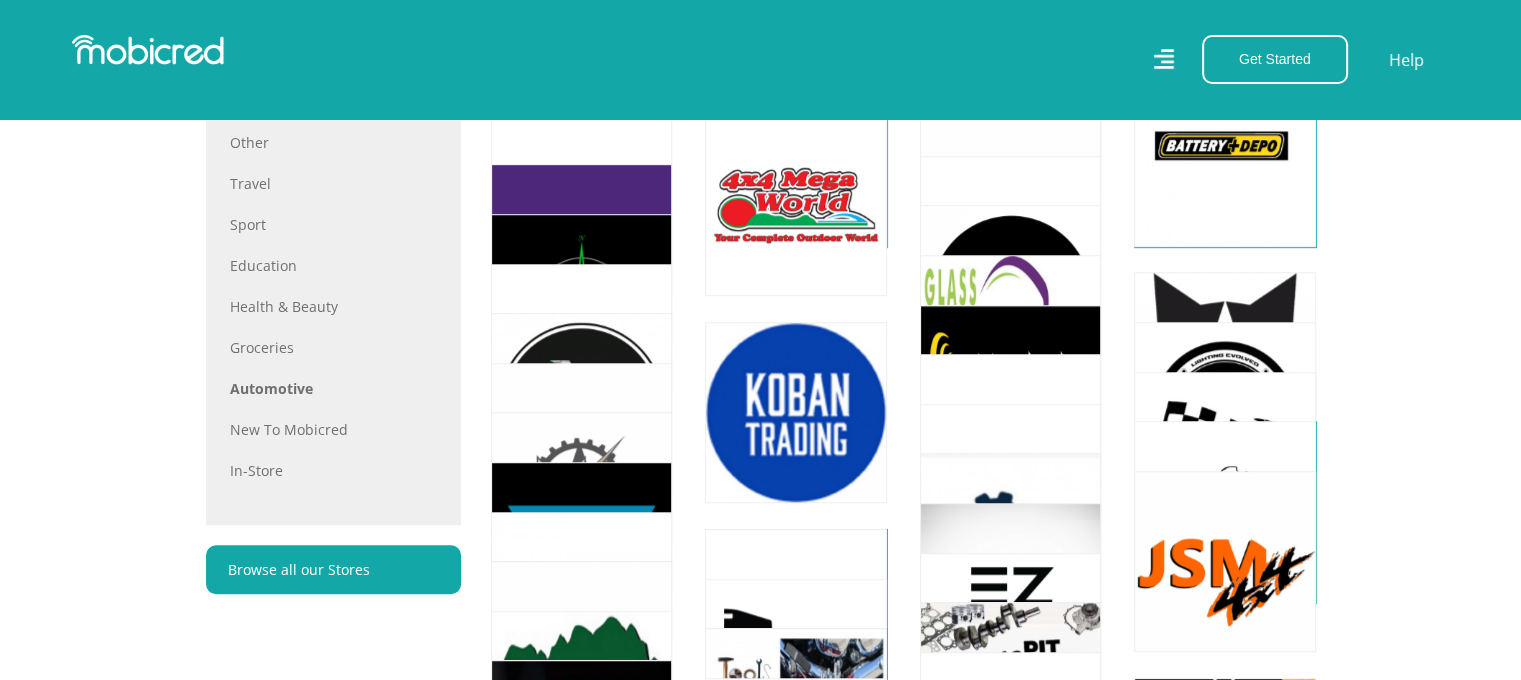 scroll, scrollTop: 1333, scrollLeft: 0, axis: vertical 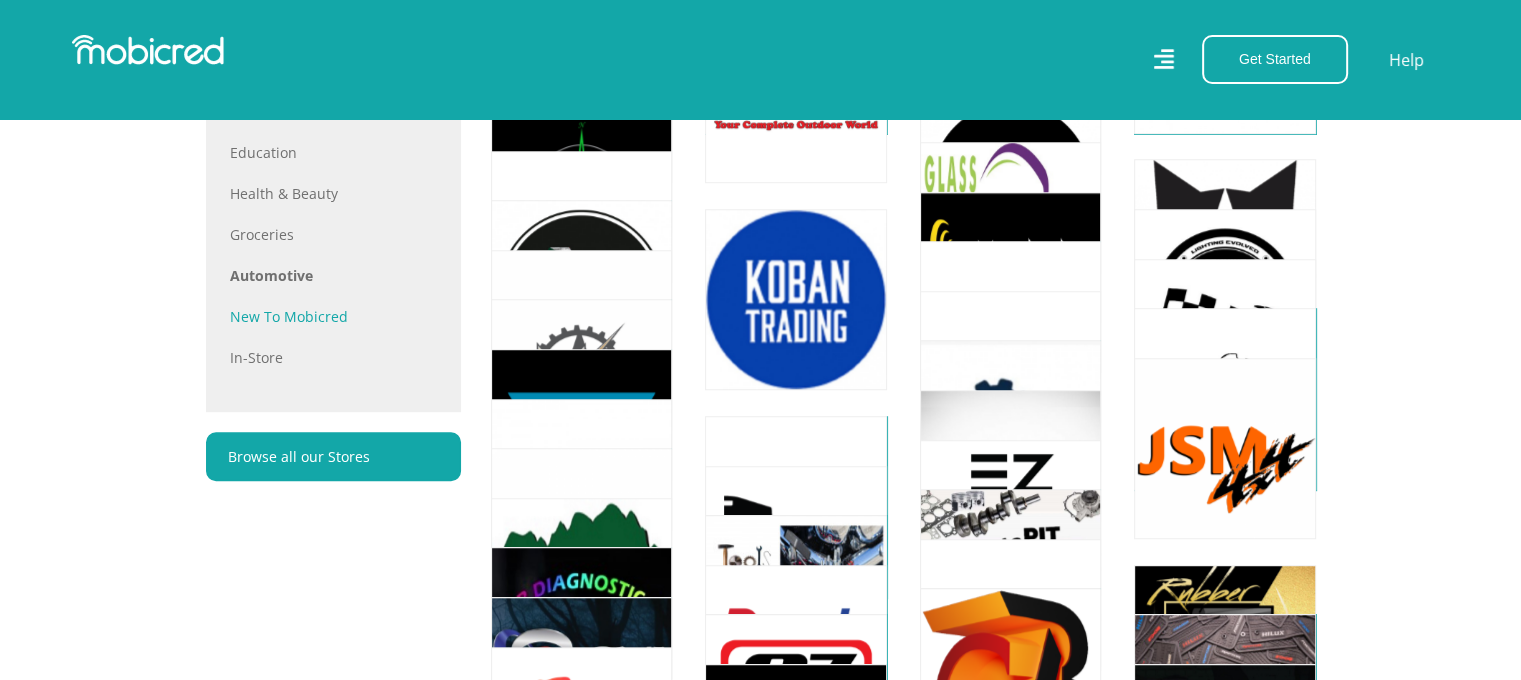 click on "New to Mobicred" at bounding box center (333, 316) 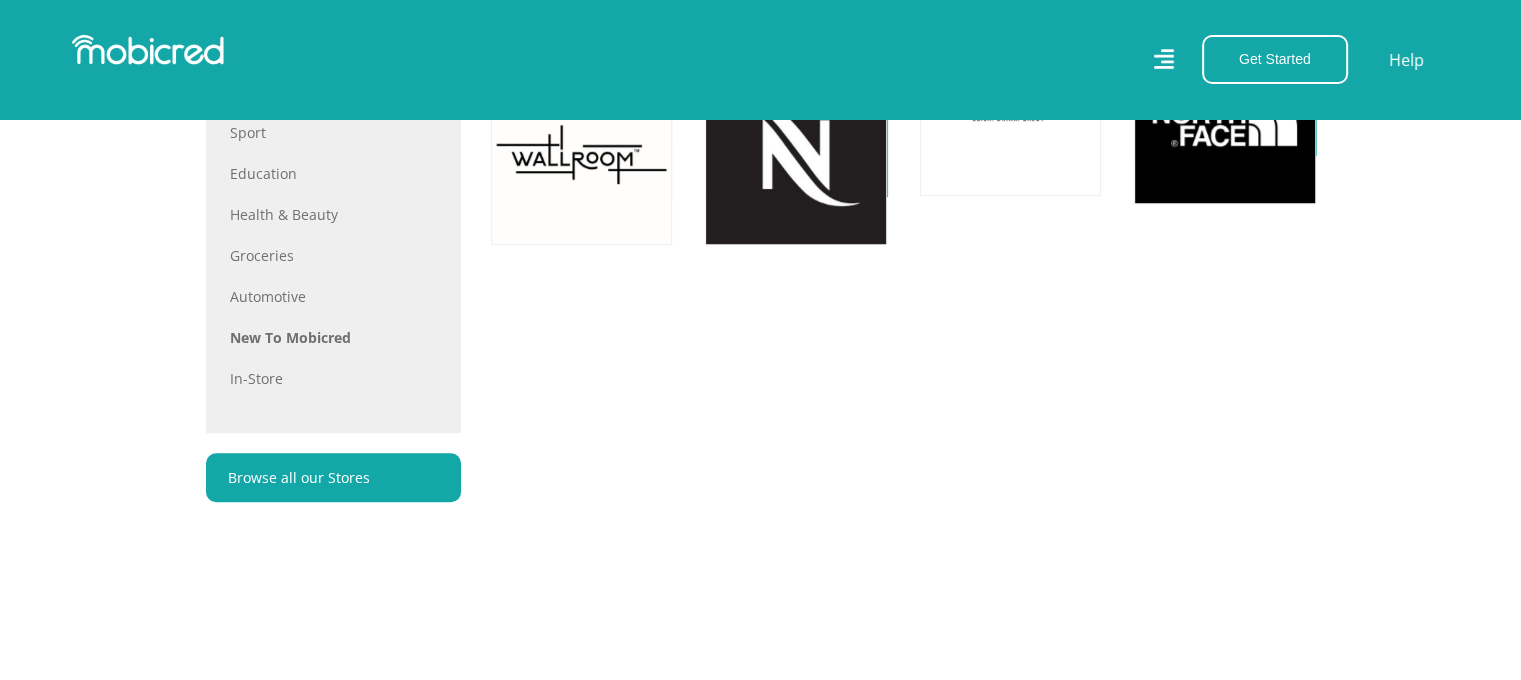scroll, scrollTop: 1333, scrollLeft: 0, axis: vertical 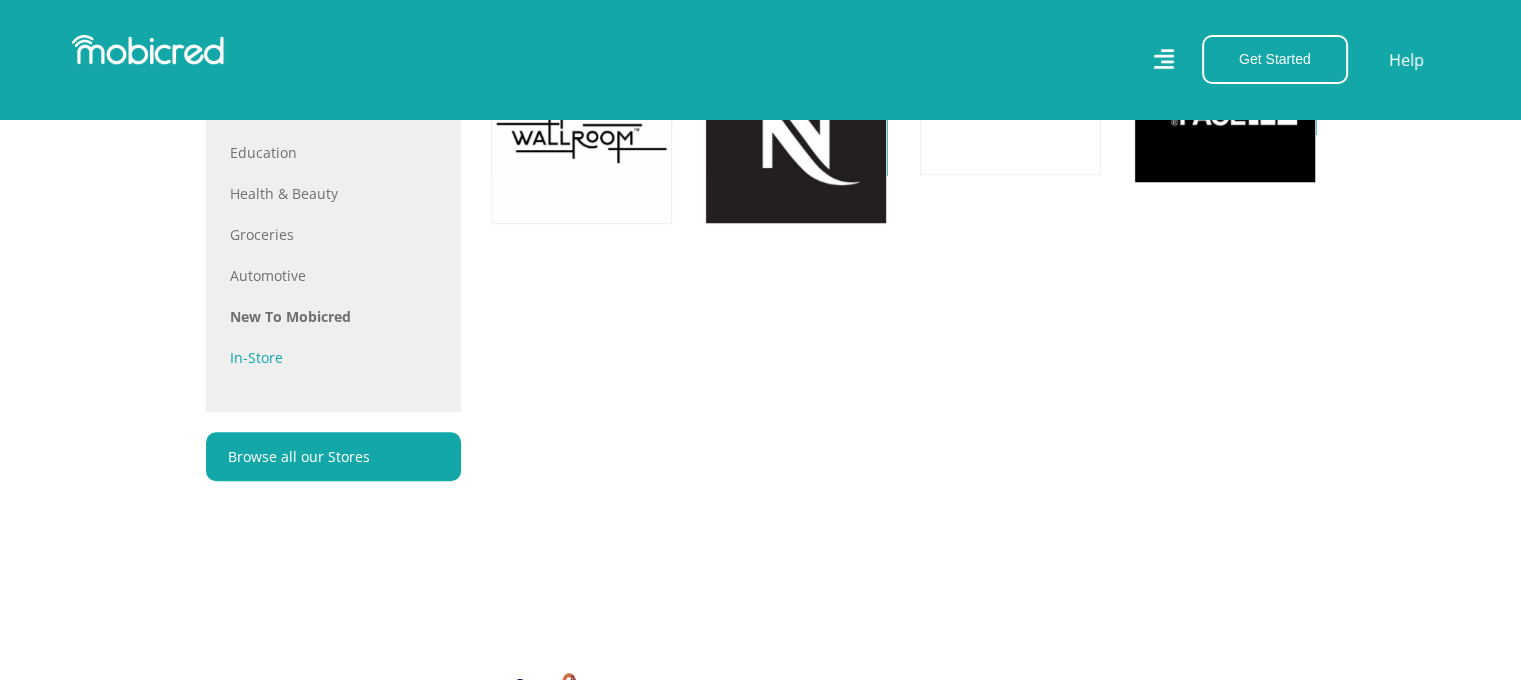 click on "In-store" at bounding box center (333, 357) 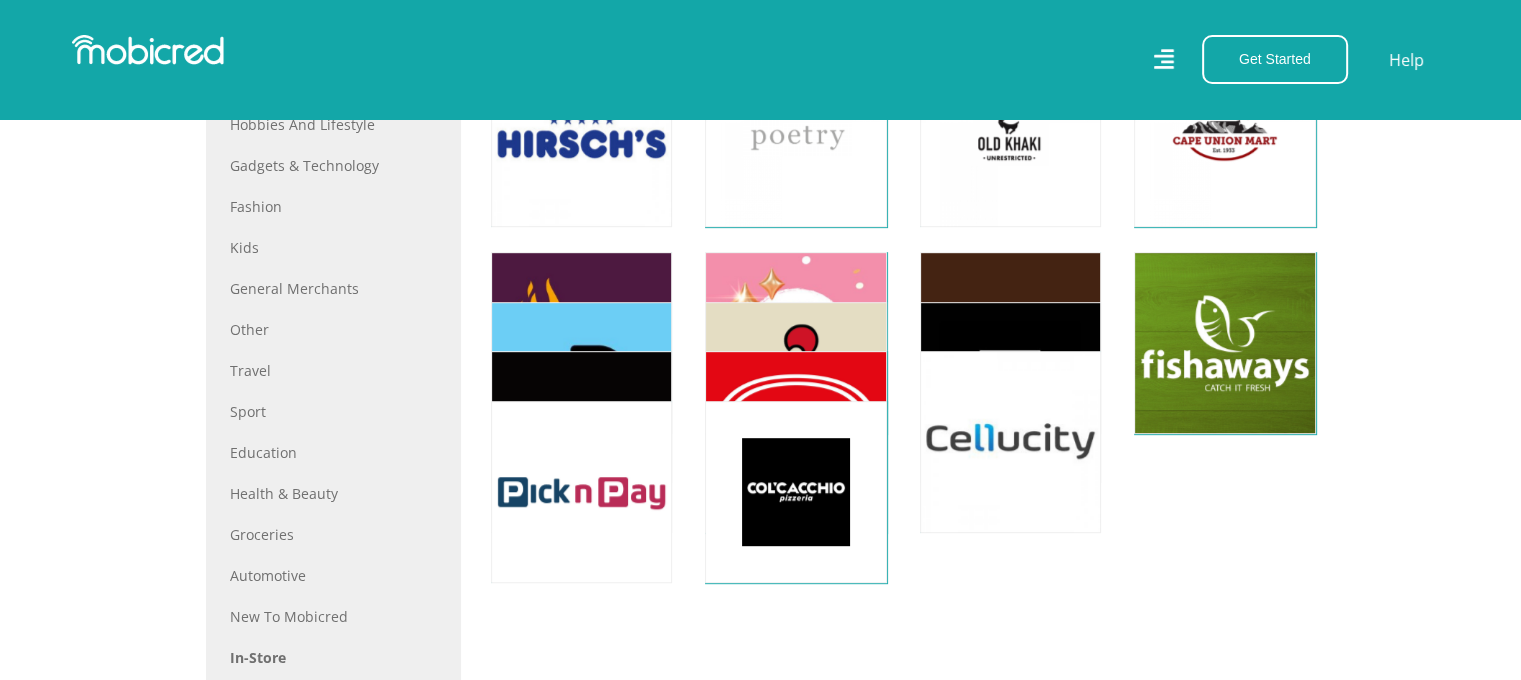 scroll, scrollTop: 666, scrollLeft: 0, axis: vertical 